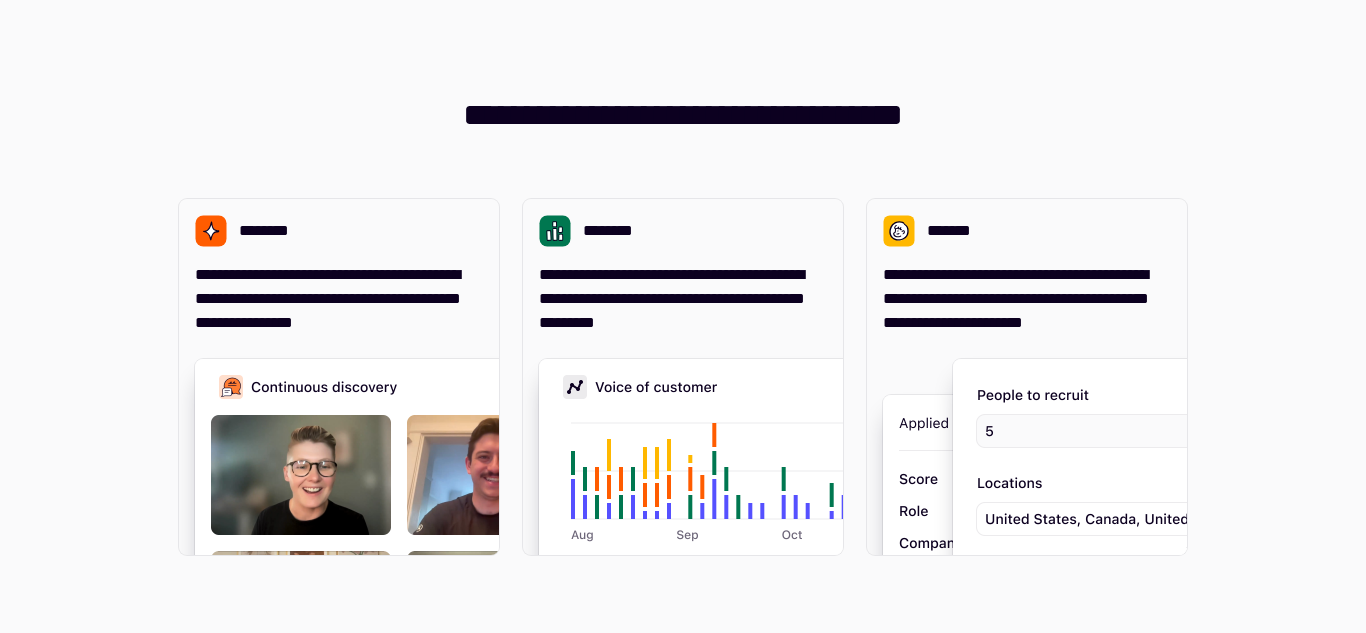 scroll, scrollTop: 0, scrollLeft: 0, axis: both 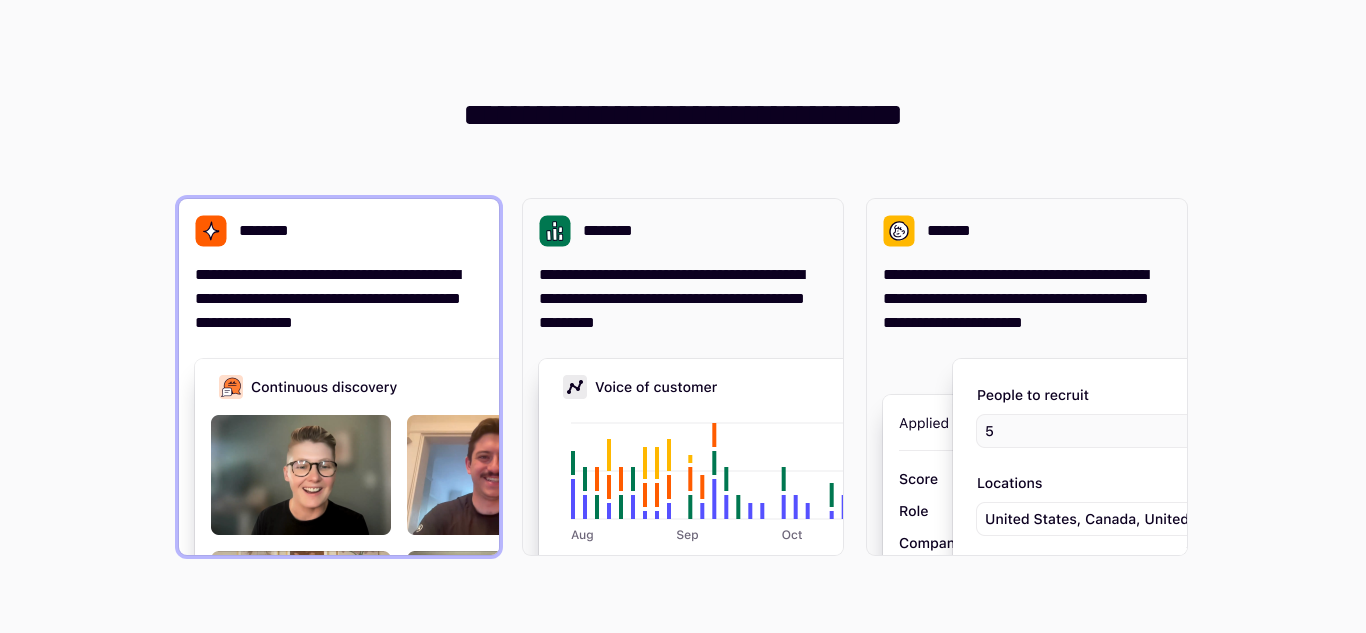 click on "**********" at bounding box center [339, 299] 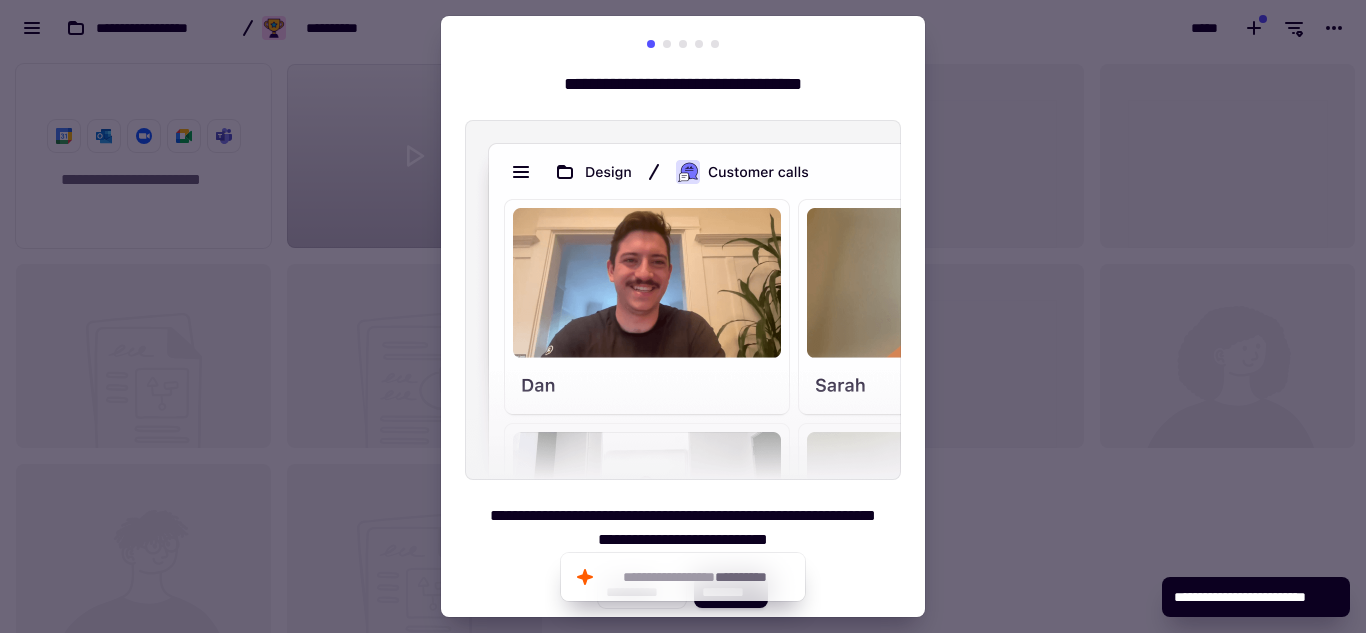 scroll, scrollTop: 16, scrollLeft: 16, axis: both 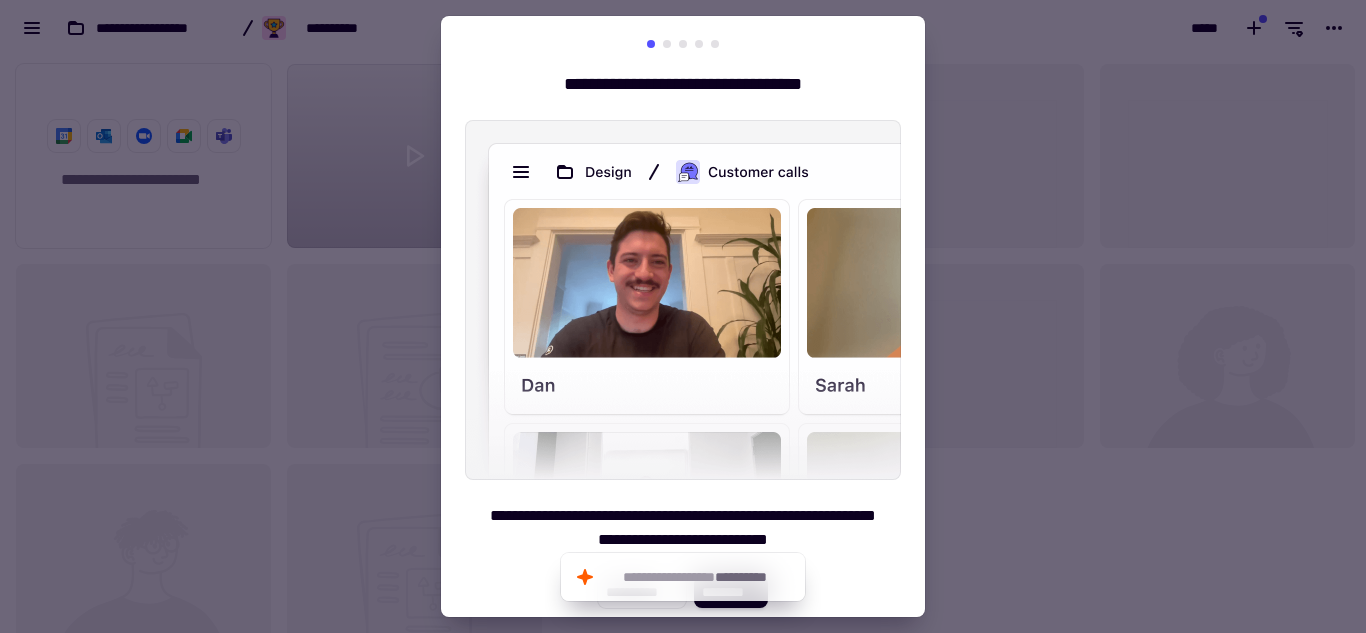 click at bounding box center [683, 316] 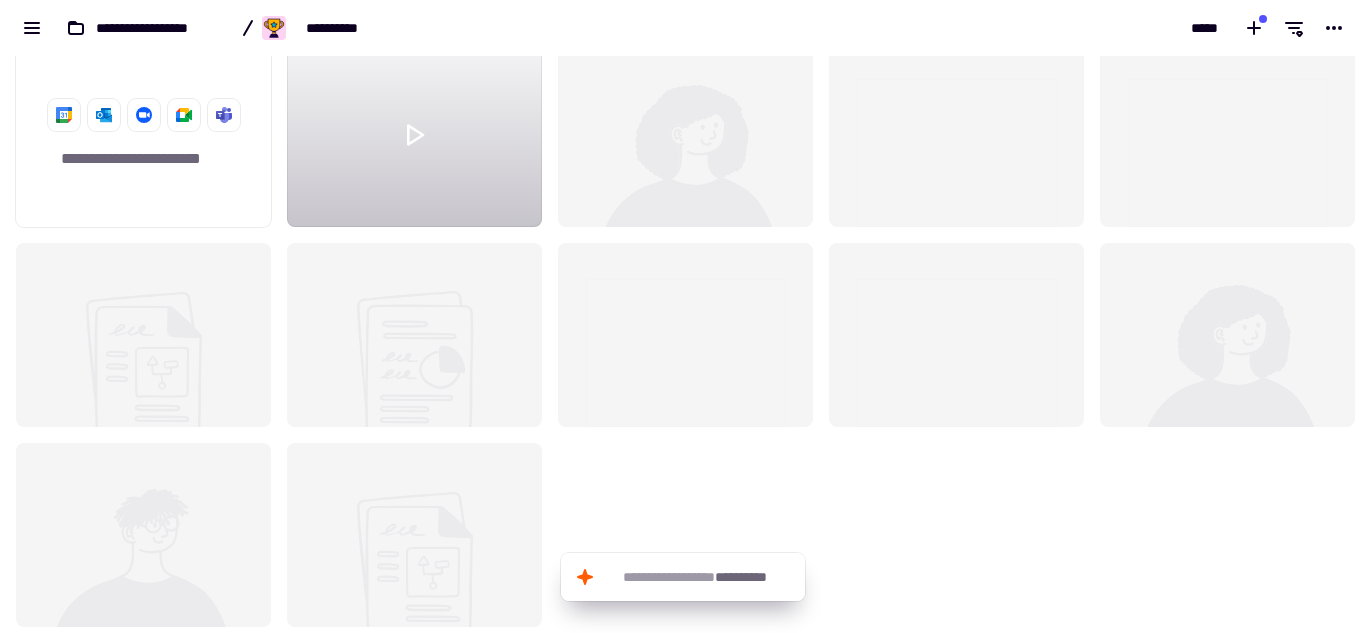 scroll, scrollTop: 0, scrollLeft: 0, axis: both 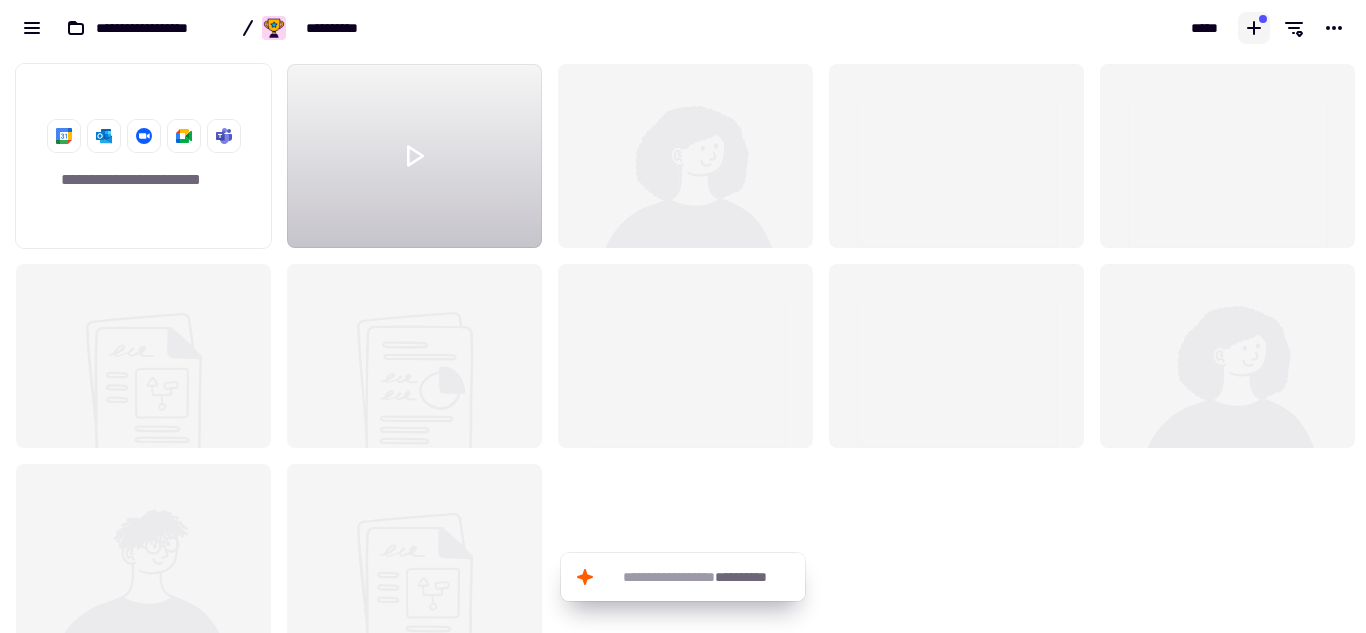 click 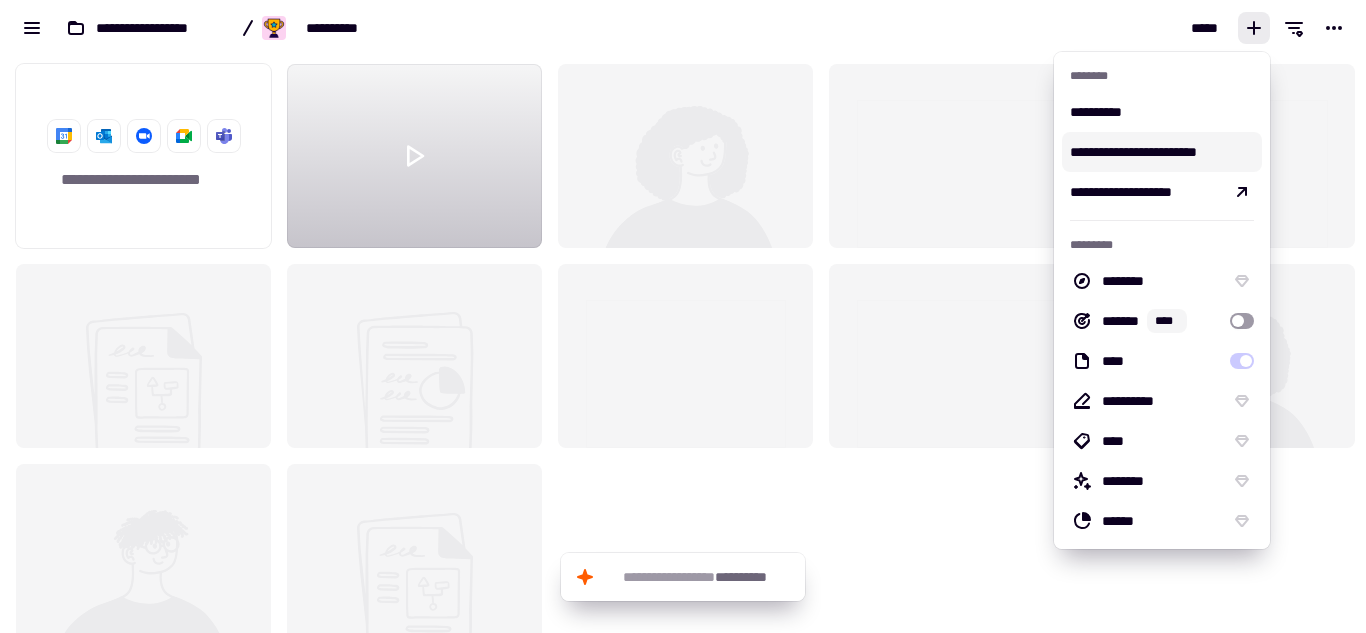 click on "**********" at bounding box center [1162, 152] 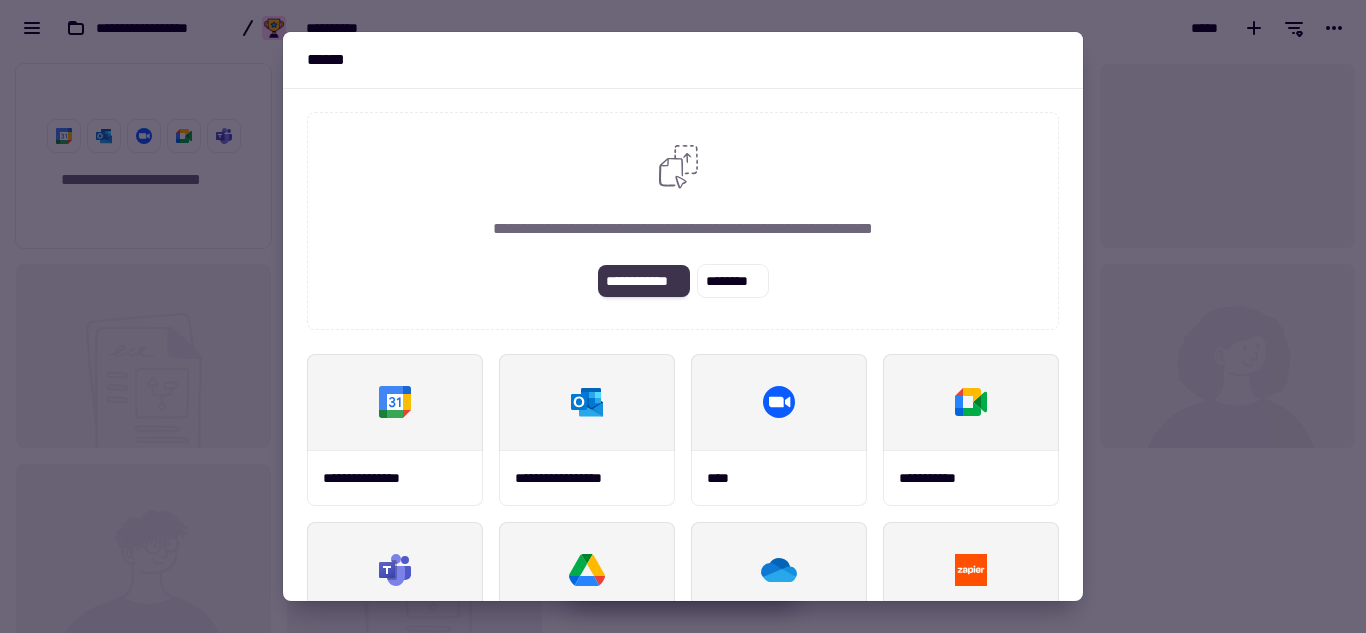 click on "**********" 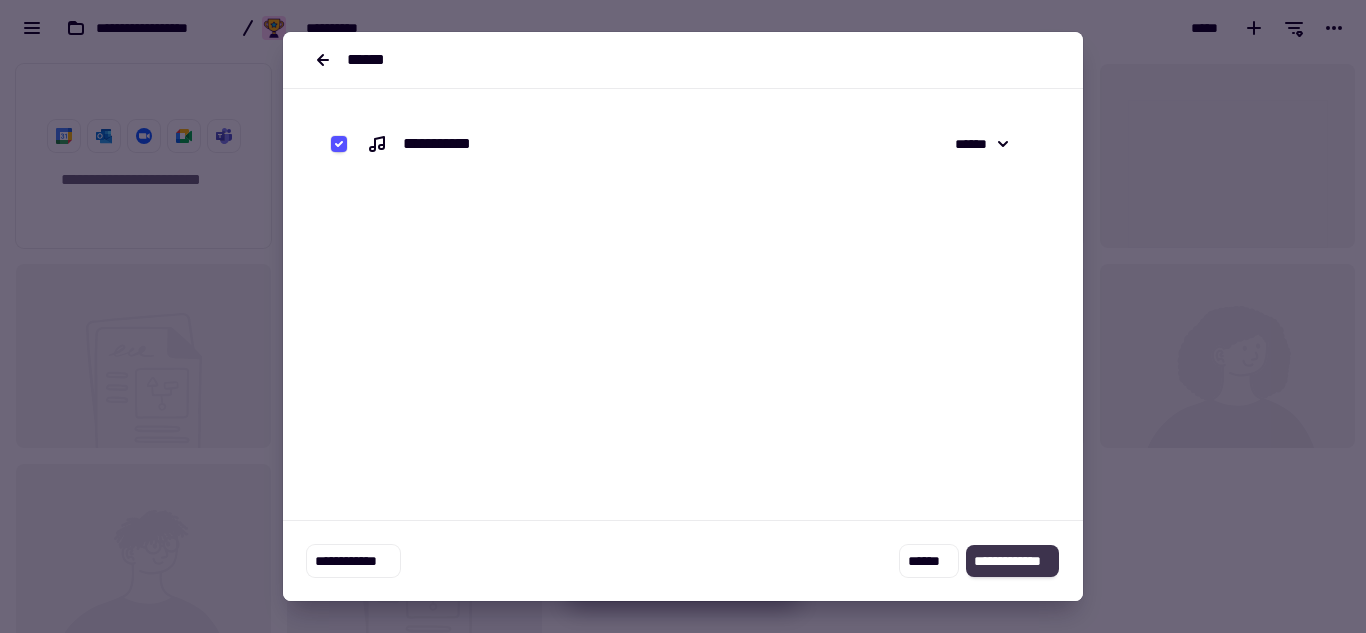 click on "**********" 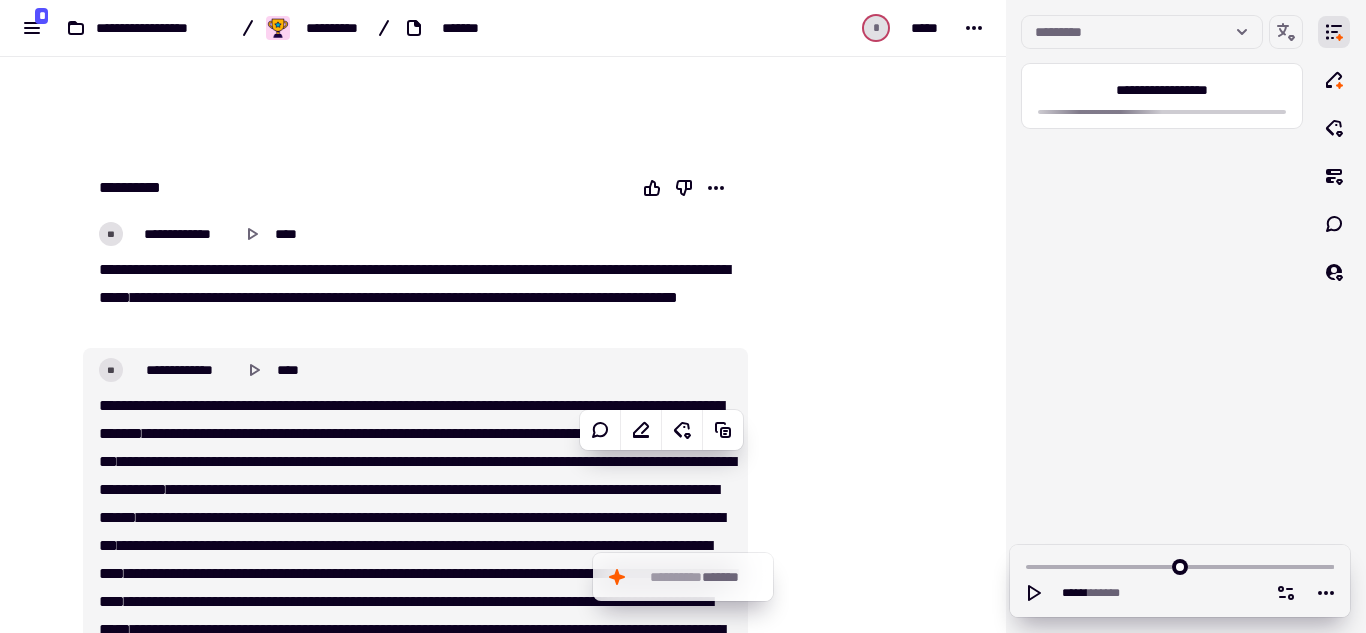scroll, scrollTop: 0, scrollLeft: 0, axis: both 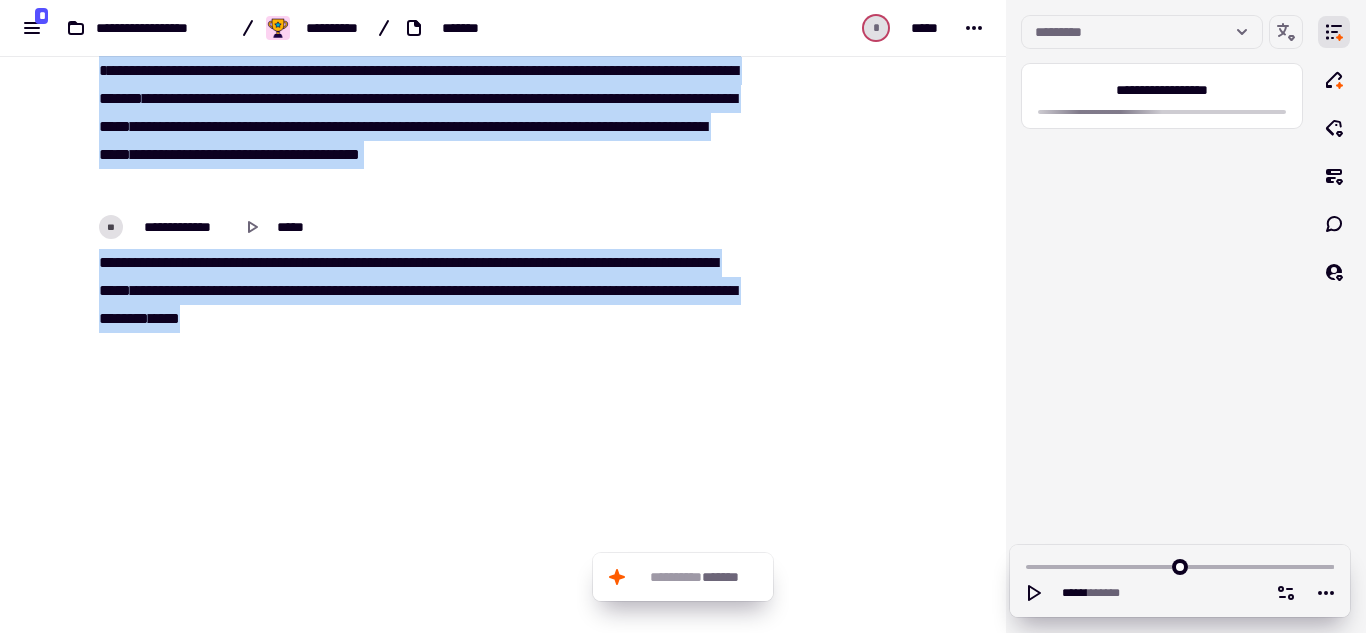 drag, startPoint x: 95, startPoint y: 417, endPoint x: 504, endPoint y: 347, distance: 414.947 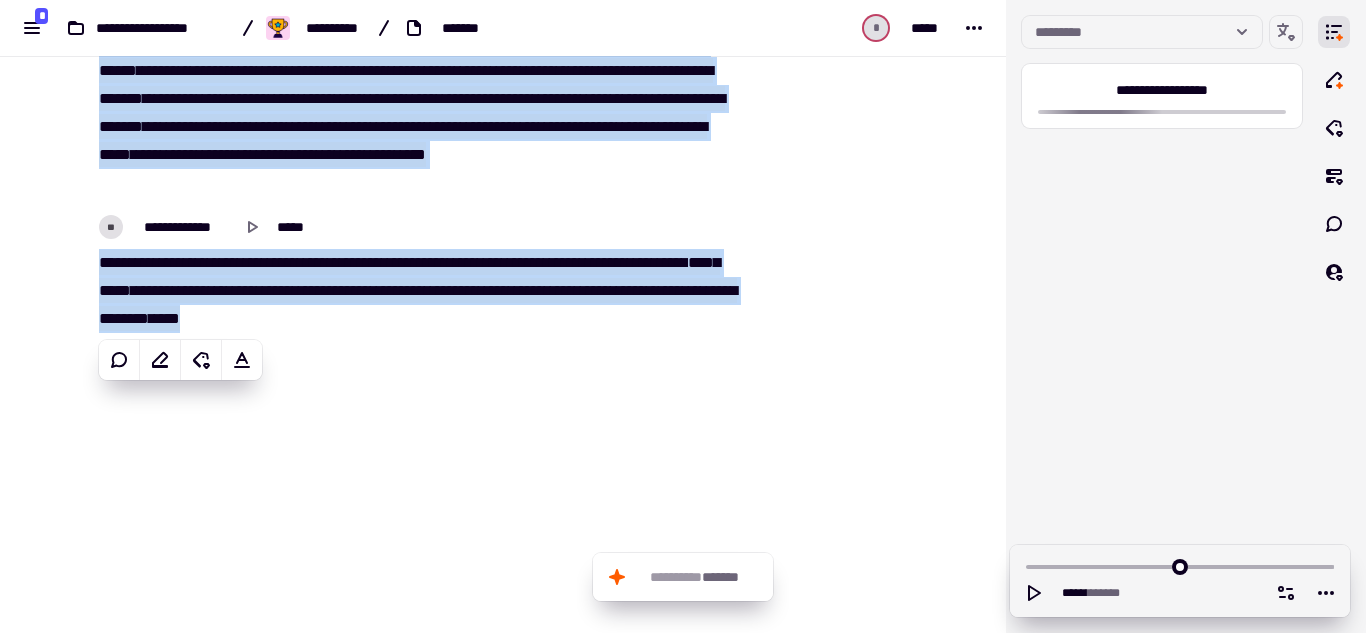 copy on "**********" 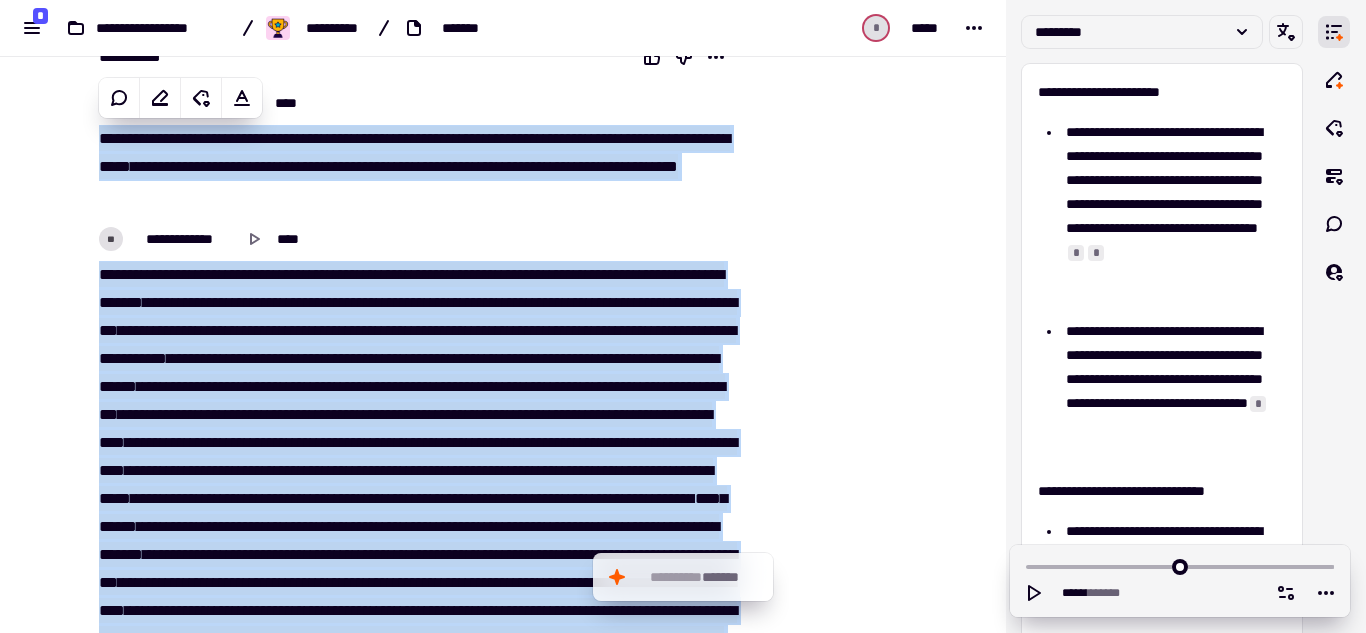 scroll, scrollTop: 0, scrollLeft: 0, axis: both 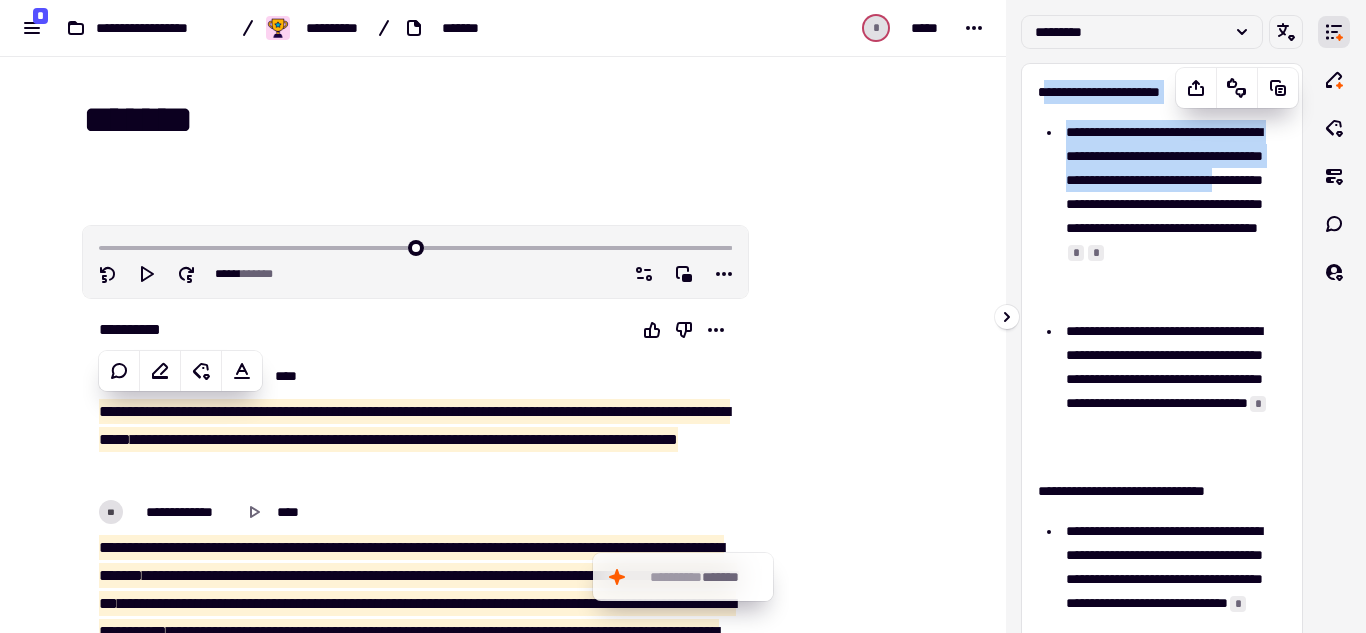 drag, startPoint x: 1042, startPoint y: 91, endPoint x: 1054, endPoint y: 101, distance: 15.6205 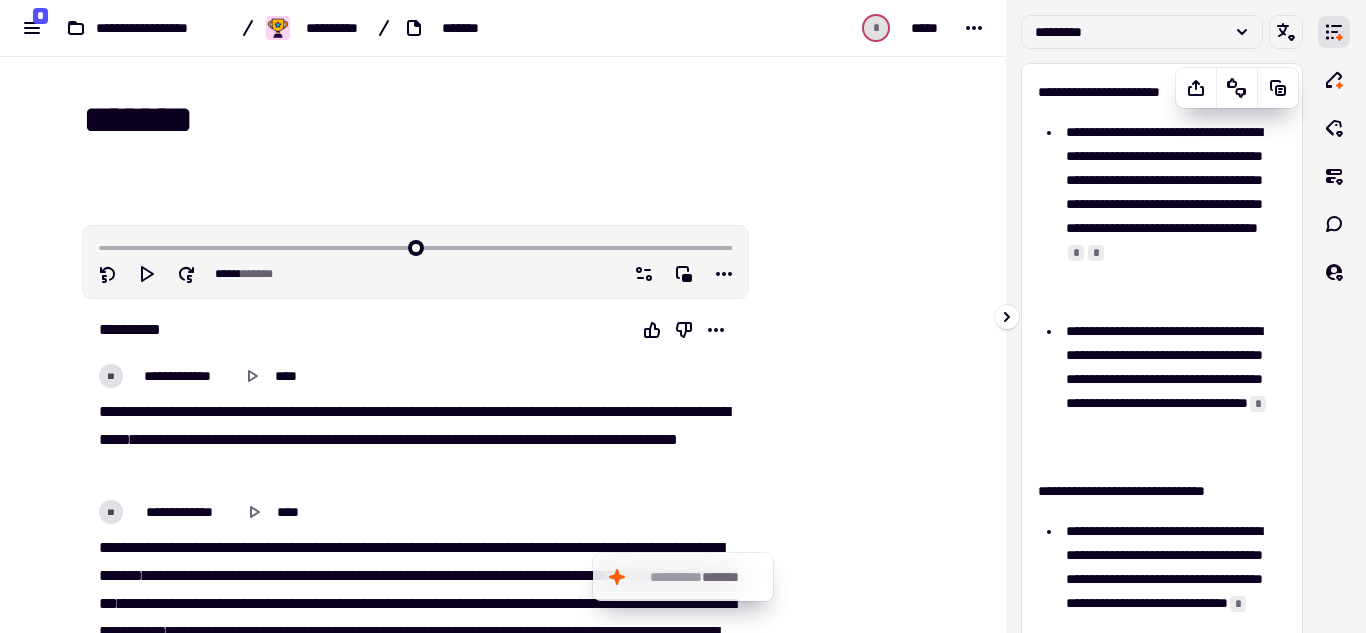 click on "**********" at bounding box center [1154, 92] 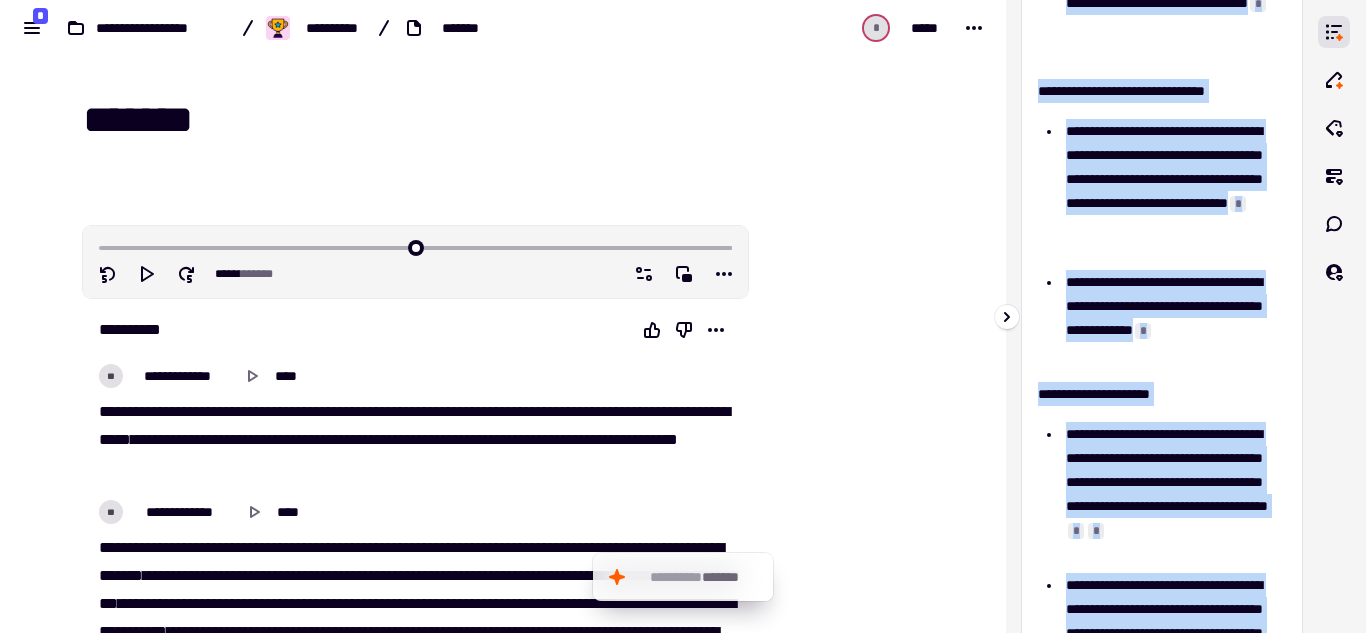 scroll, scrollTop: 690, scrollLeft: 0, axis: vertical 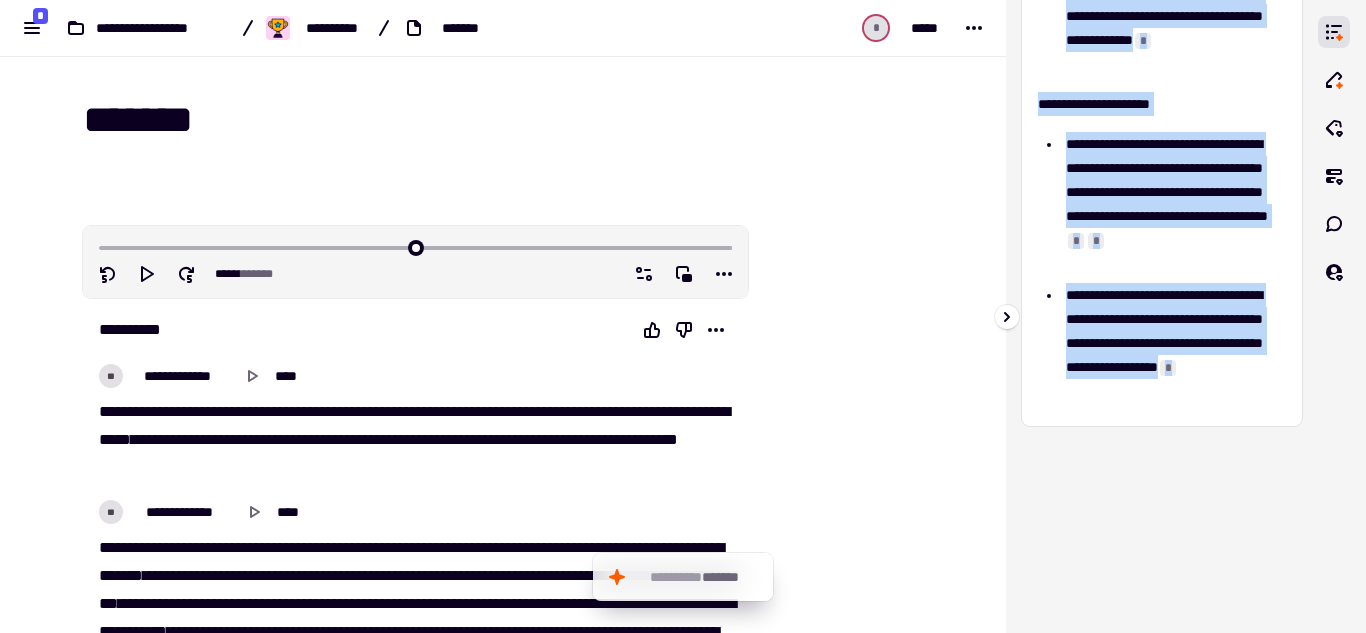 drag, startPoint x: 1039, startPoint y: 91, endPoint x: 1249, endPoint y: 406, distance: 378.5829 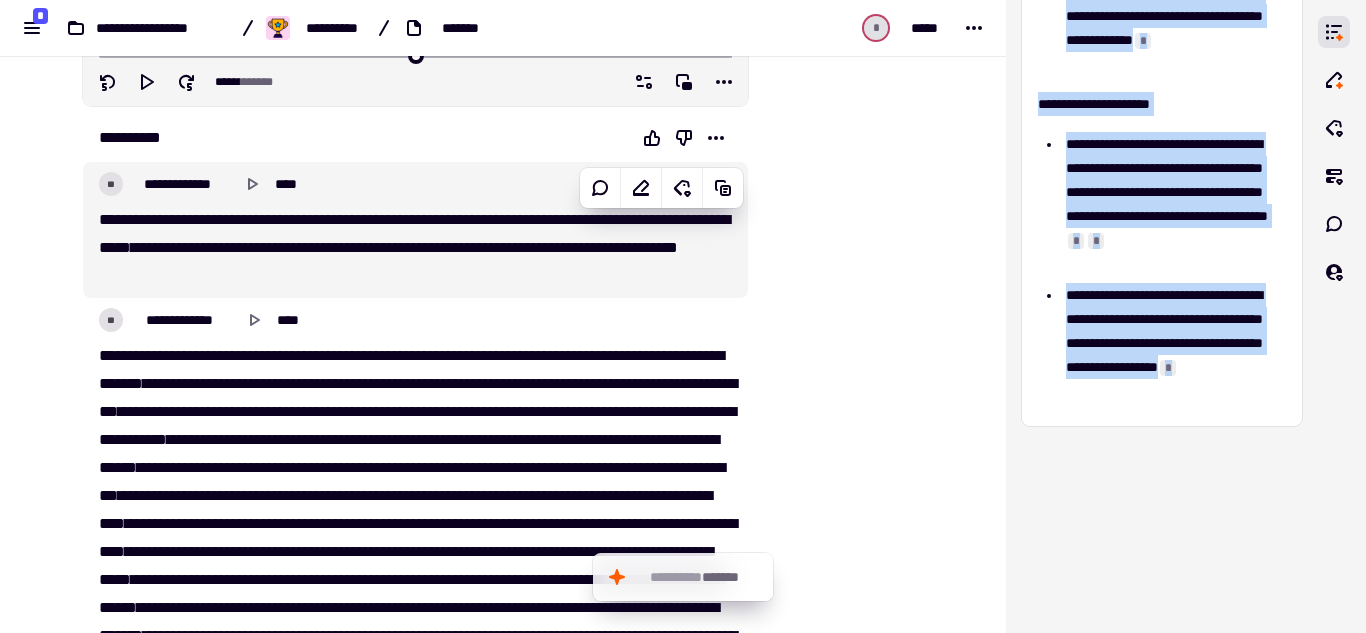 scroll, scrollTop: 200, scrollLeft: 0, axis: vertical 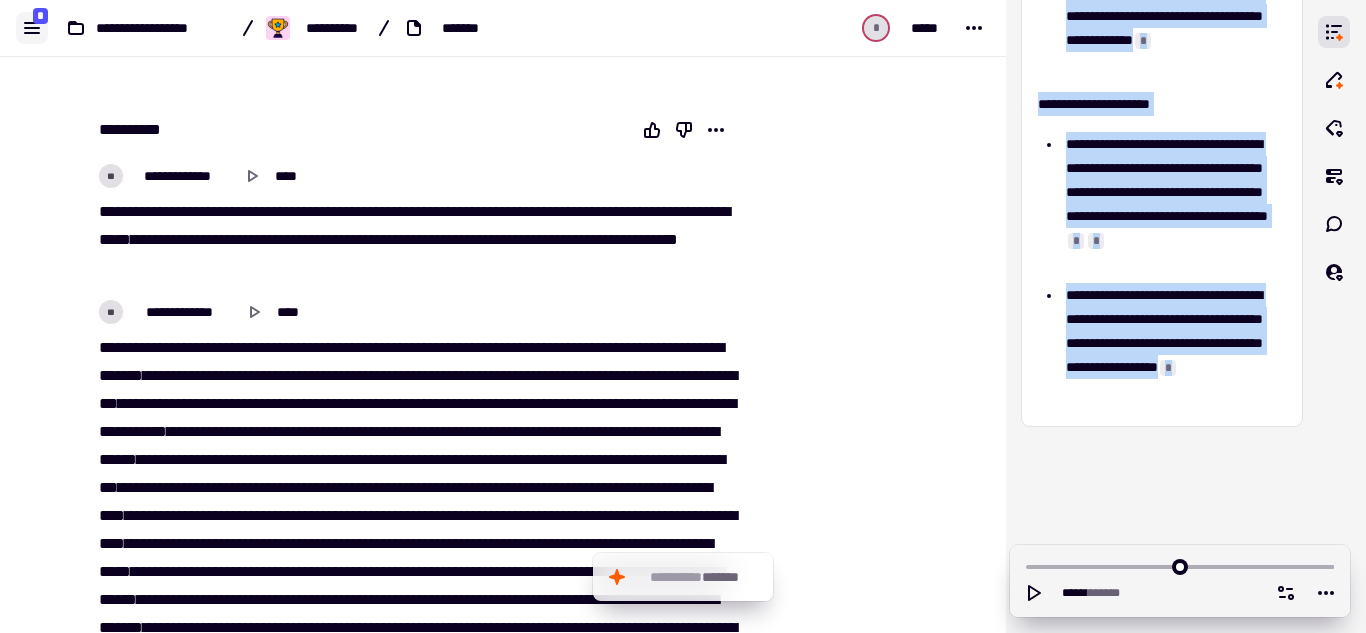 click 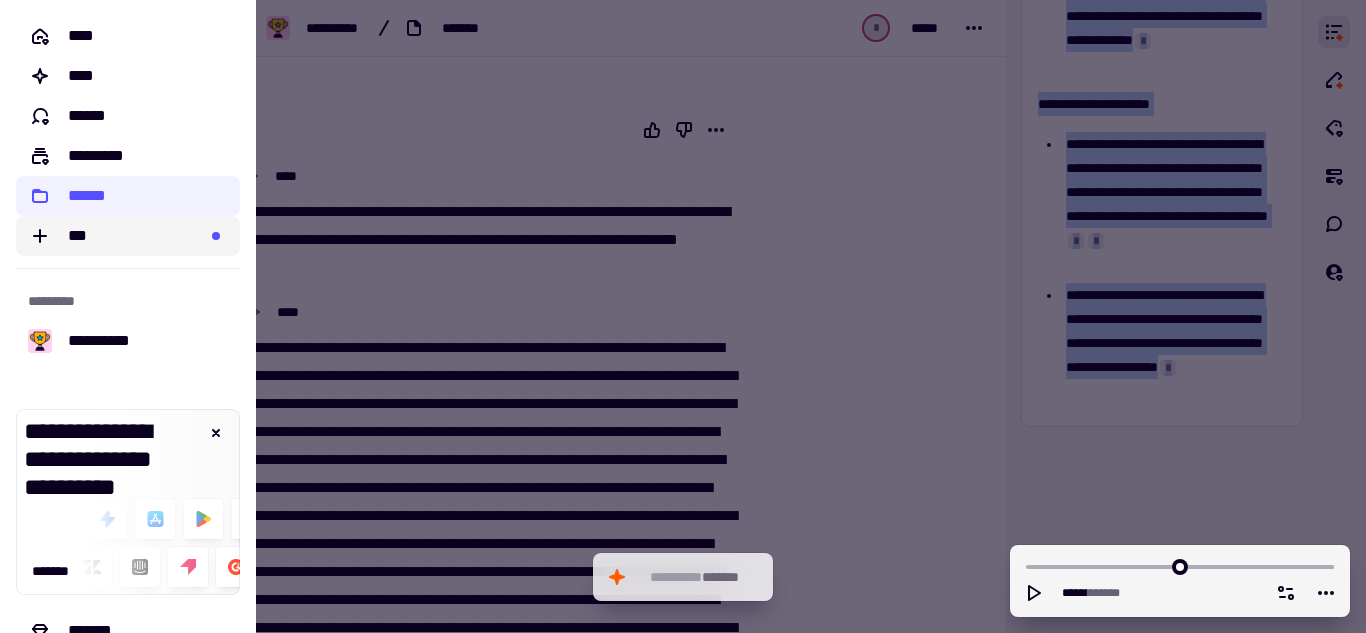 click 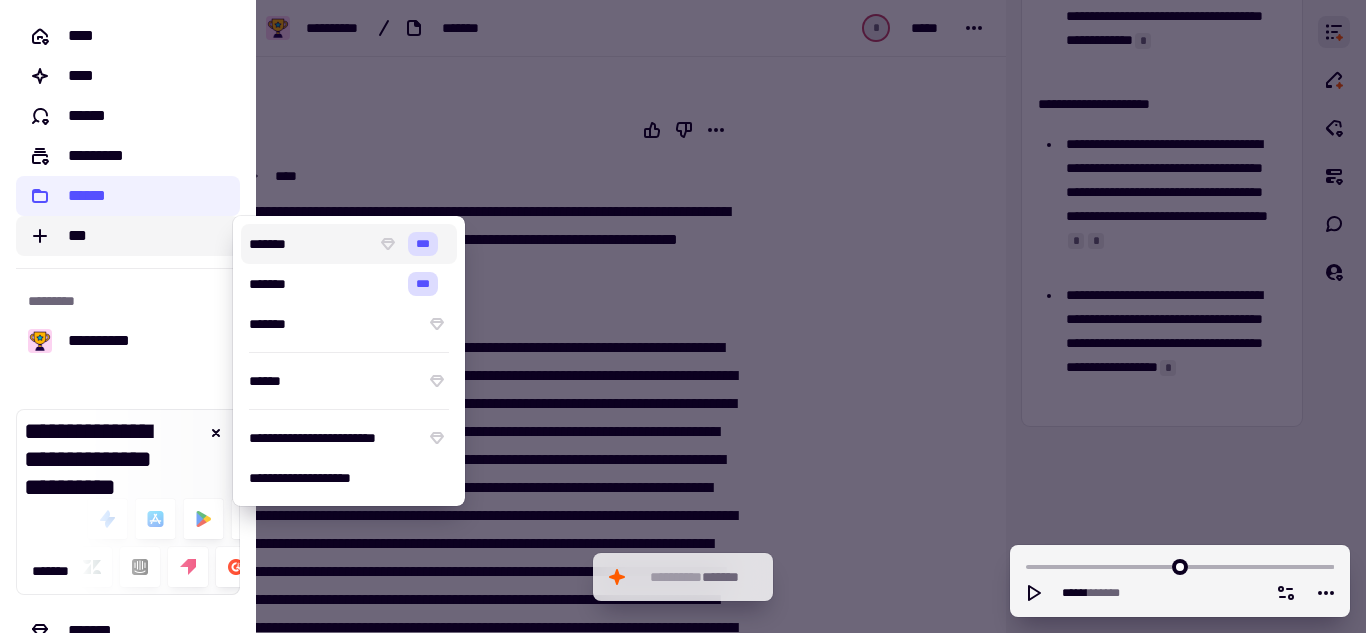 click at bounding box center [683, 316] 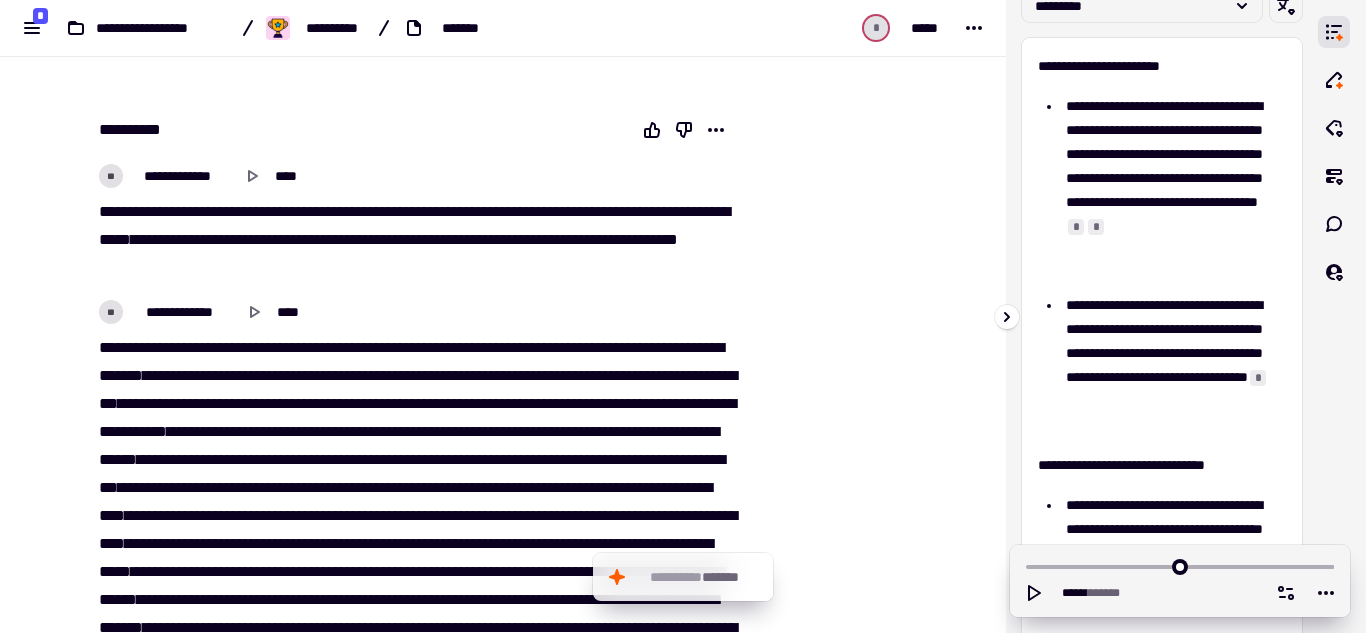 scroll, scrollTop: 0, scrollLeft: 0, axis: both 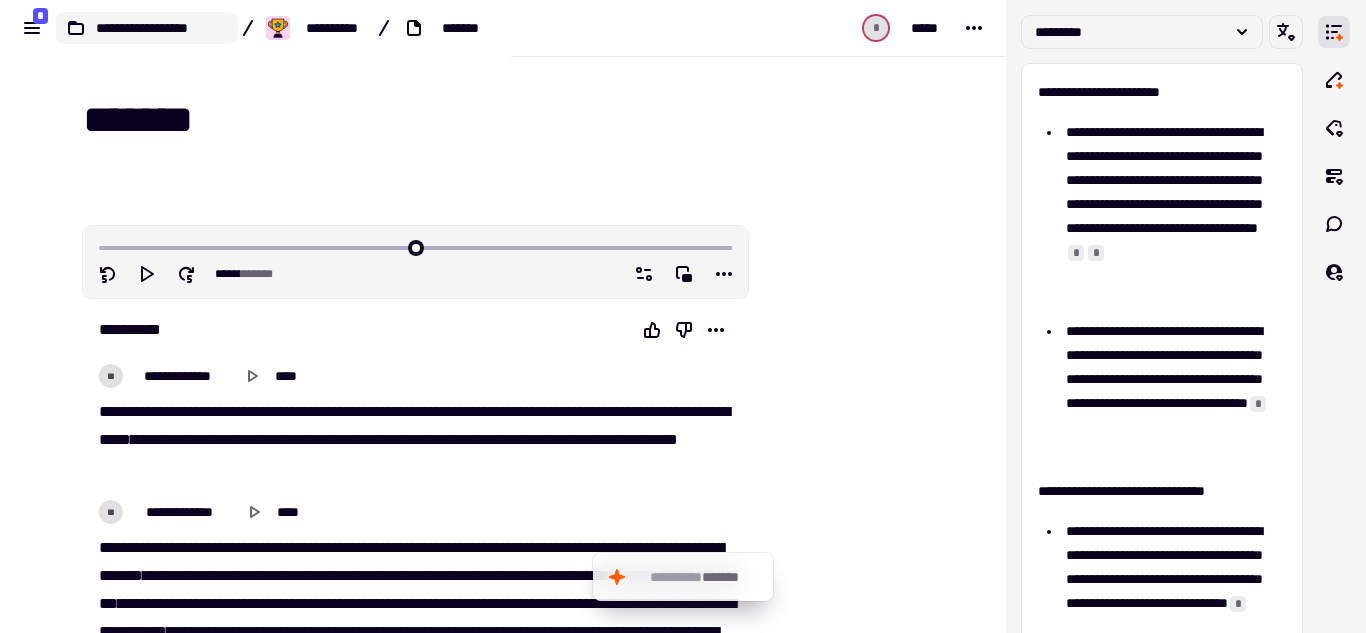 click 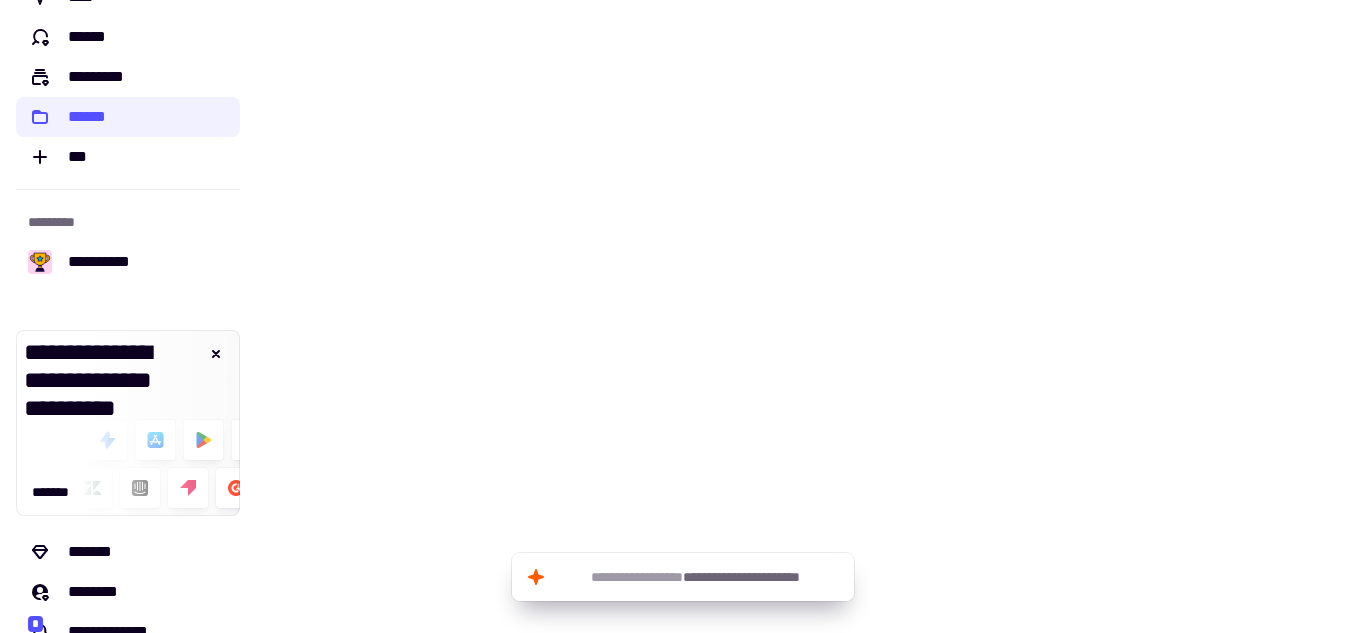 scroll, scrollTop: 0, scrollLeft: 0, axis: both 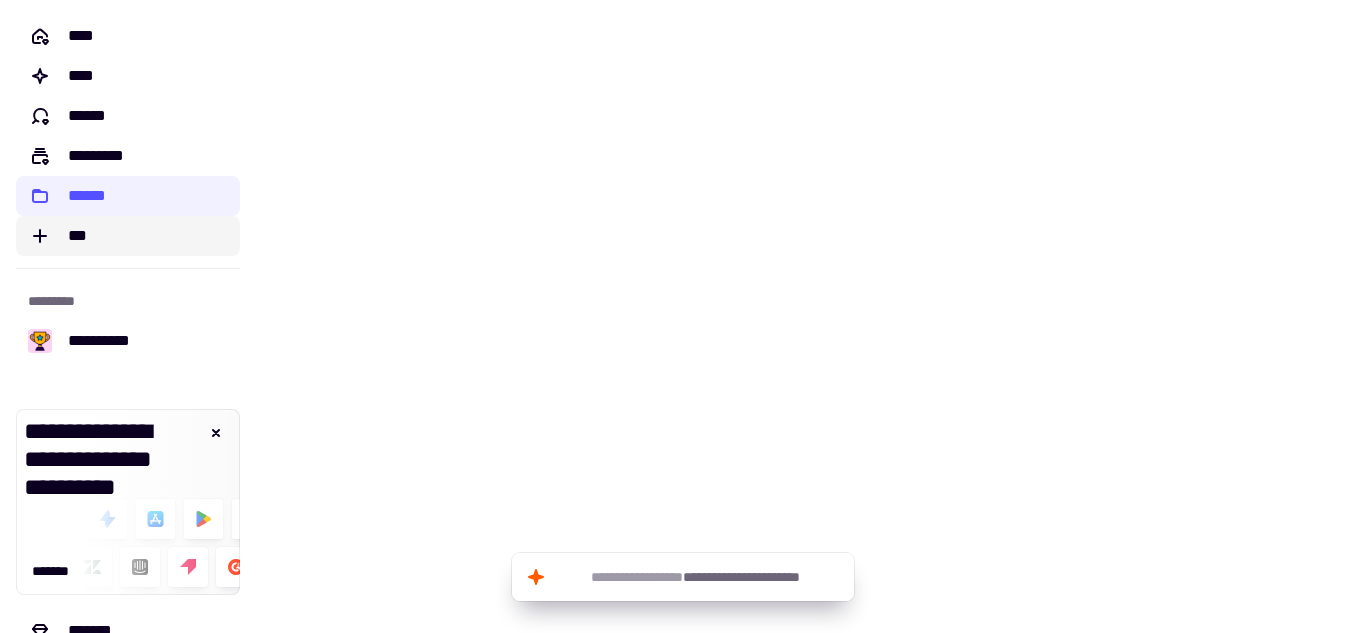 click on "***" 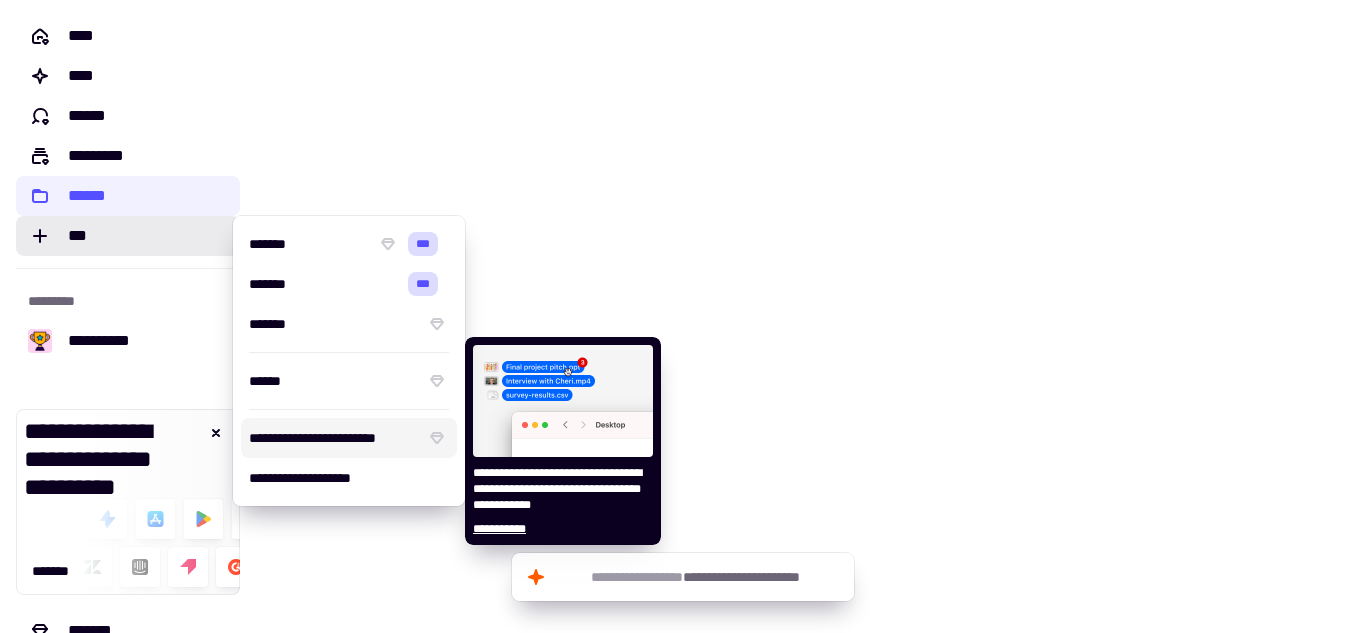 click on "**********" at bounding box center [349, 438] 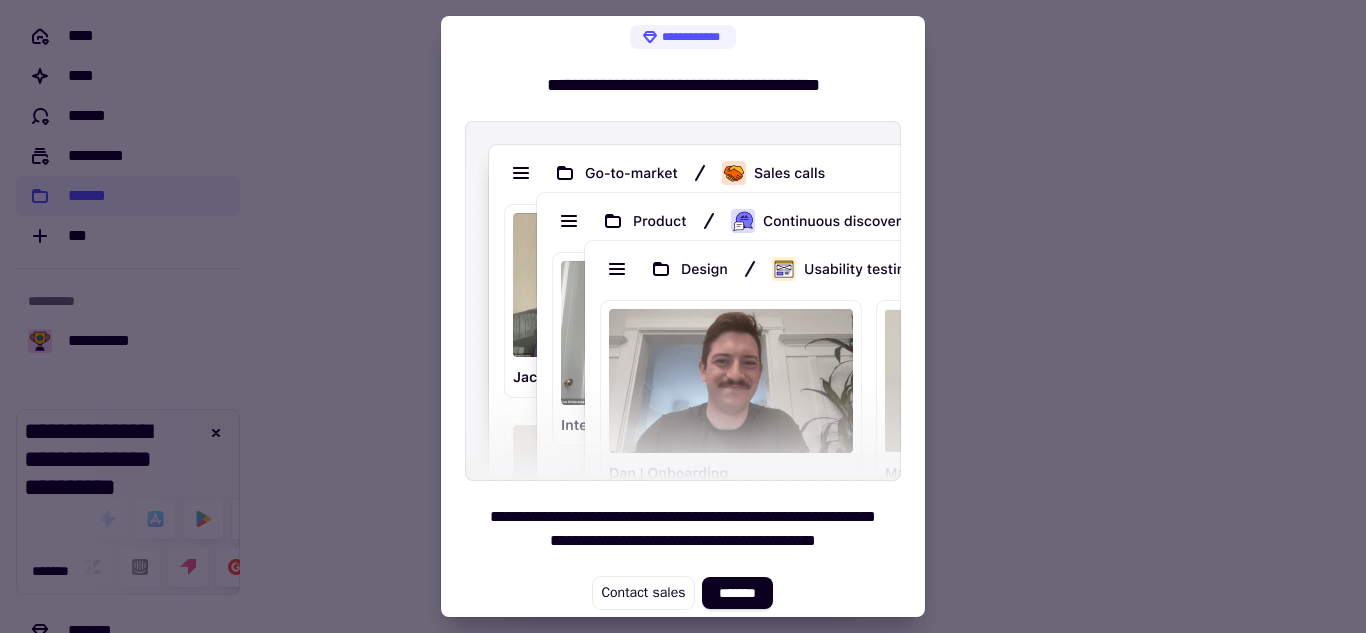 scroll, scrollTop: 19, scrollLeft: 0, axis: vertical 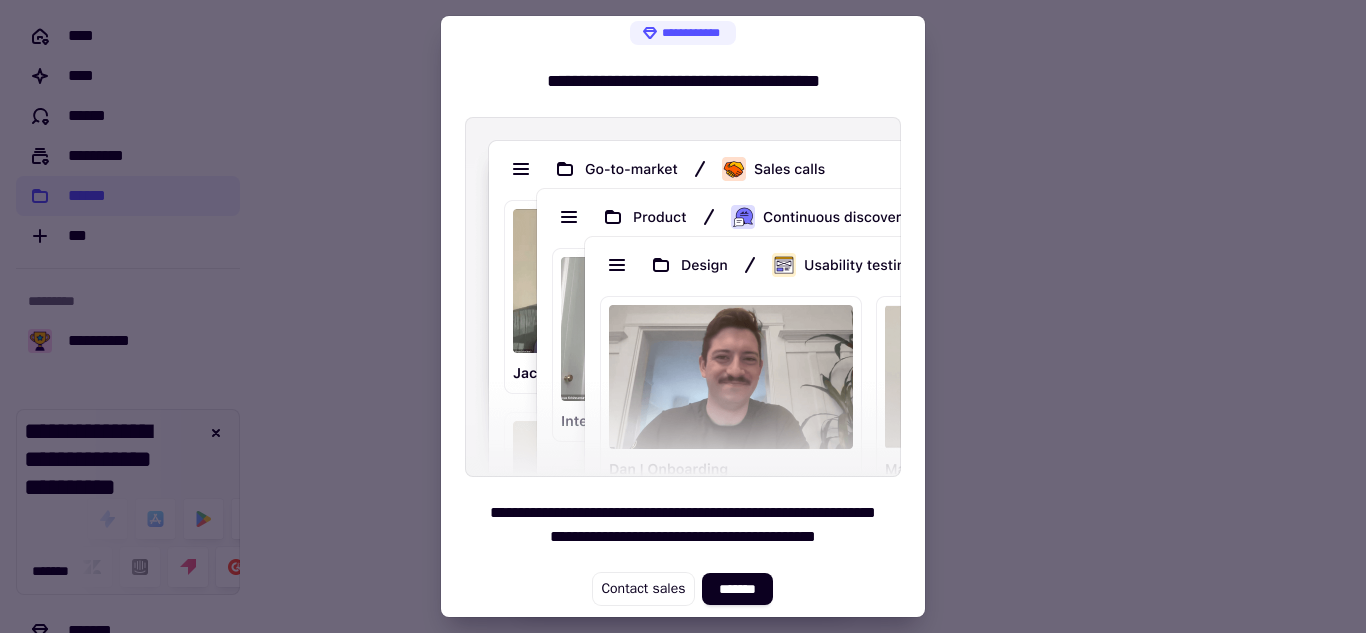 click at bounding box center (683, 316) 